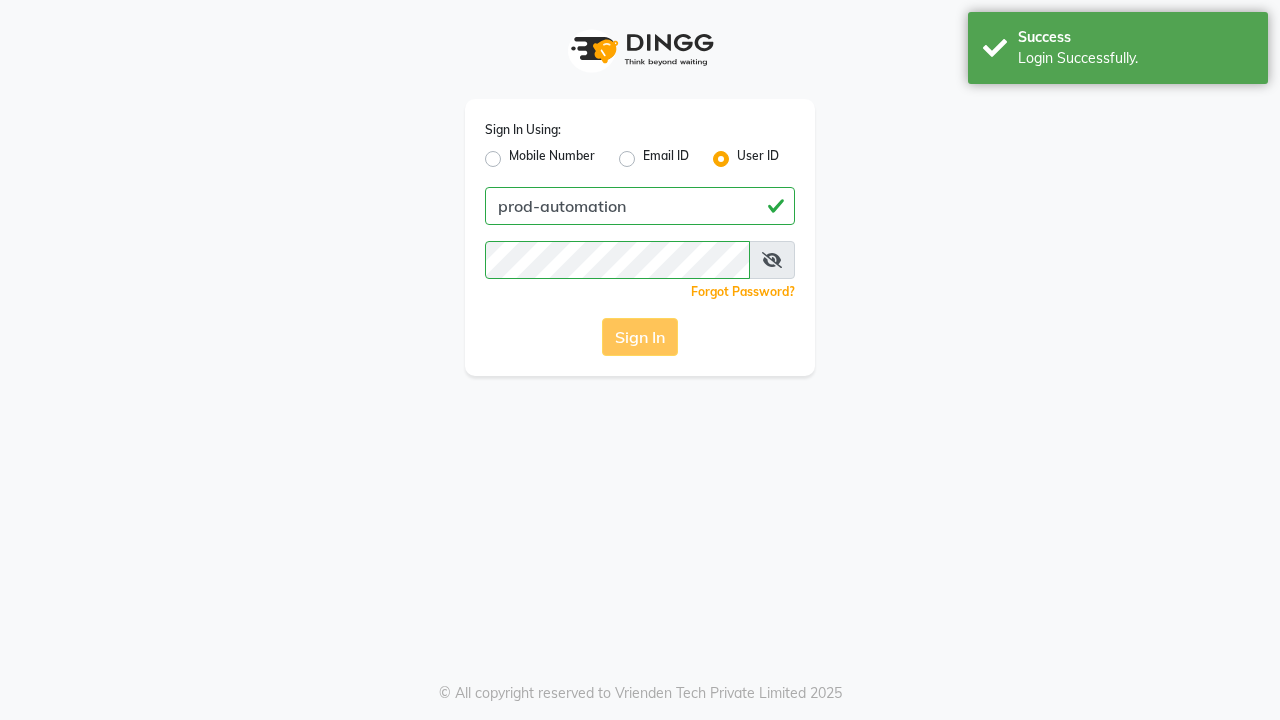 scroll, scrollTop: 0, scrollLeft: 0, axis: both 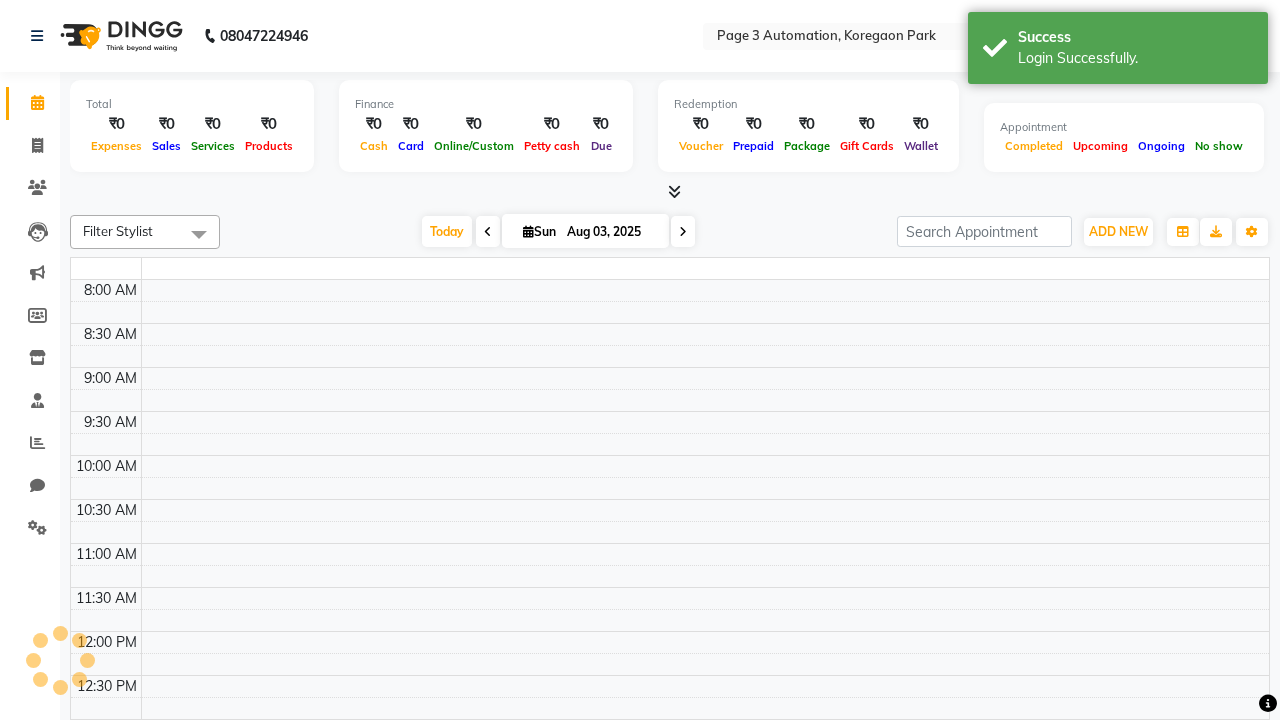 select on "en" 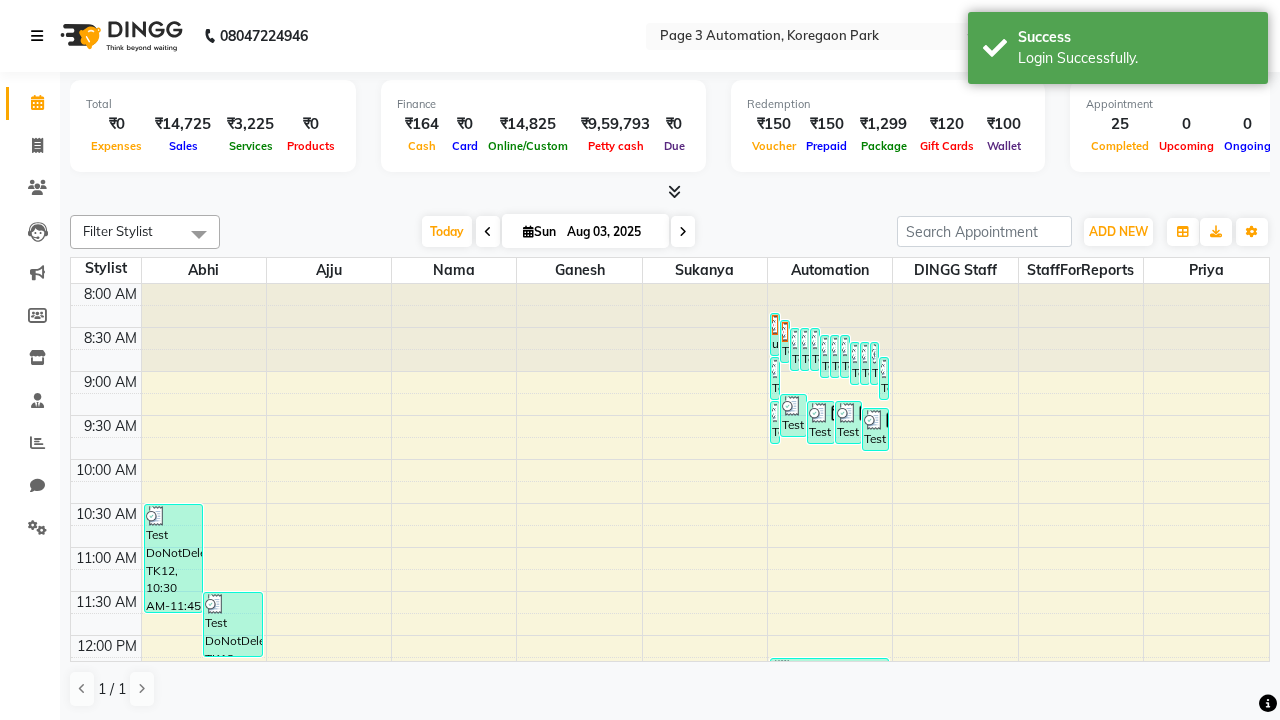 click at bounding box center [37, 36] 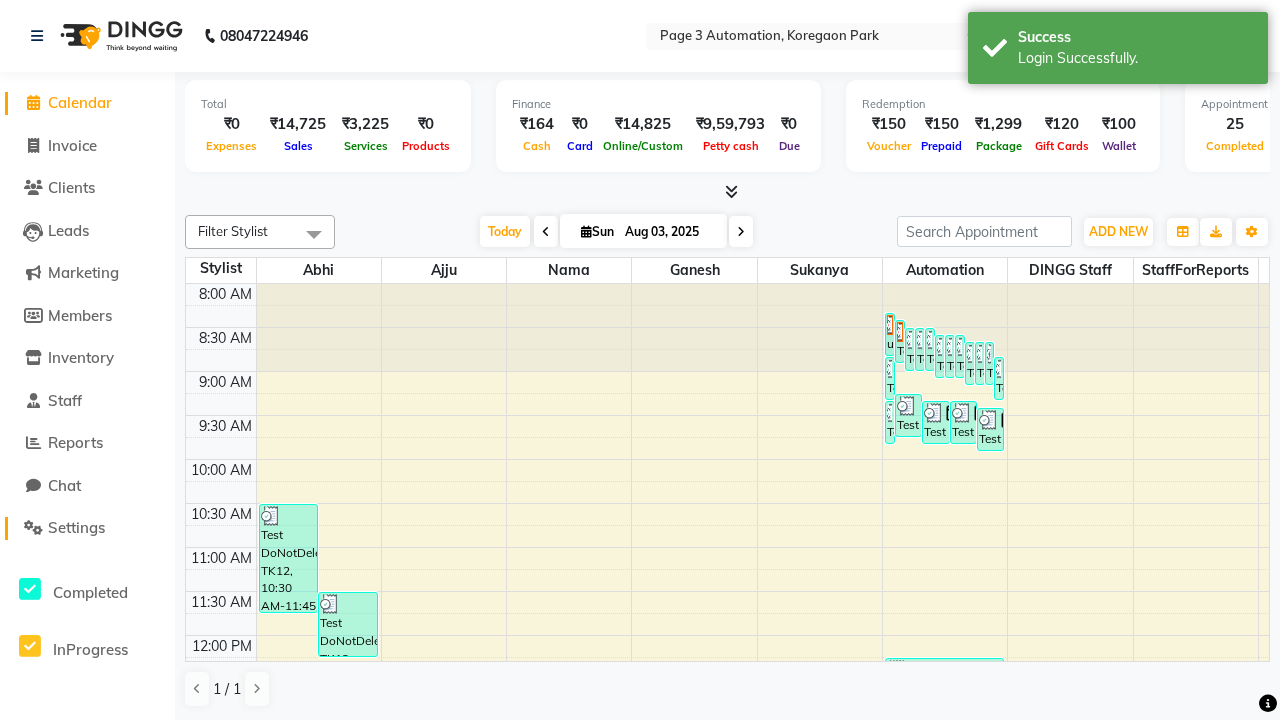 click on "Settings" 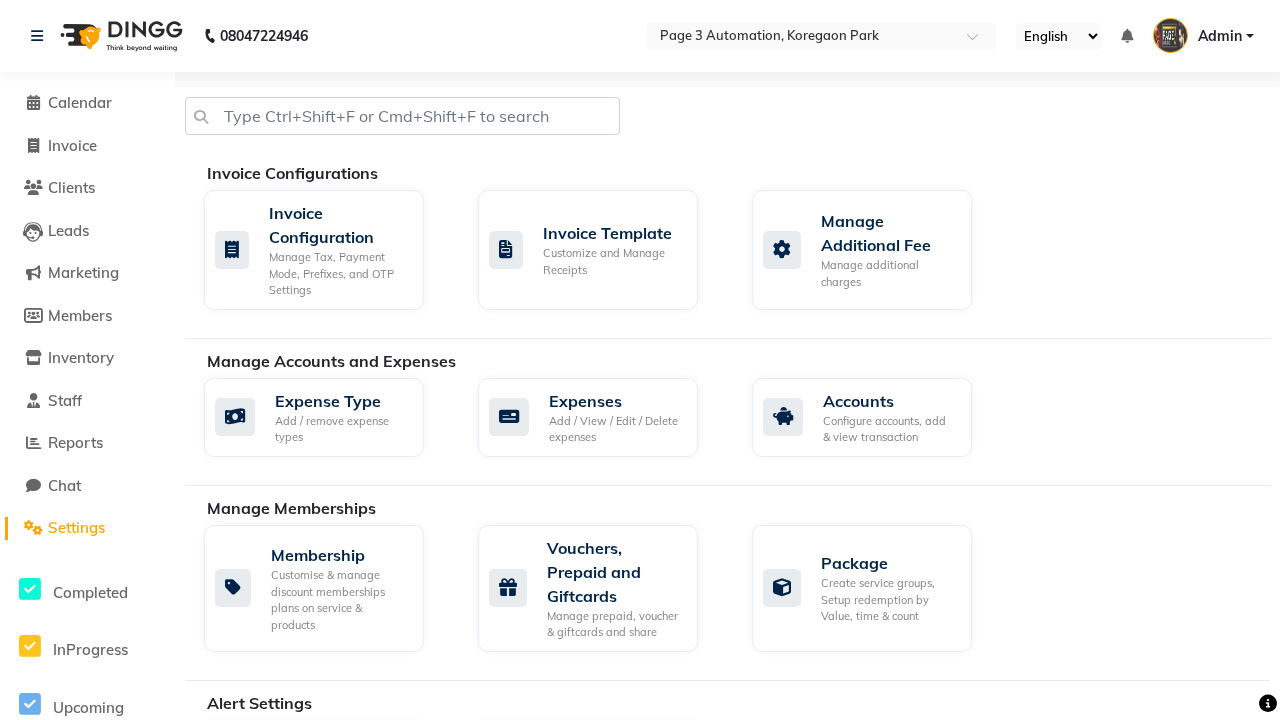 click on "Manage reset opening cash, change password." 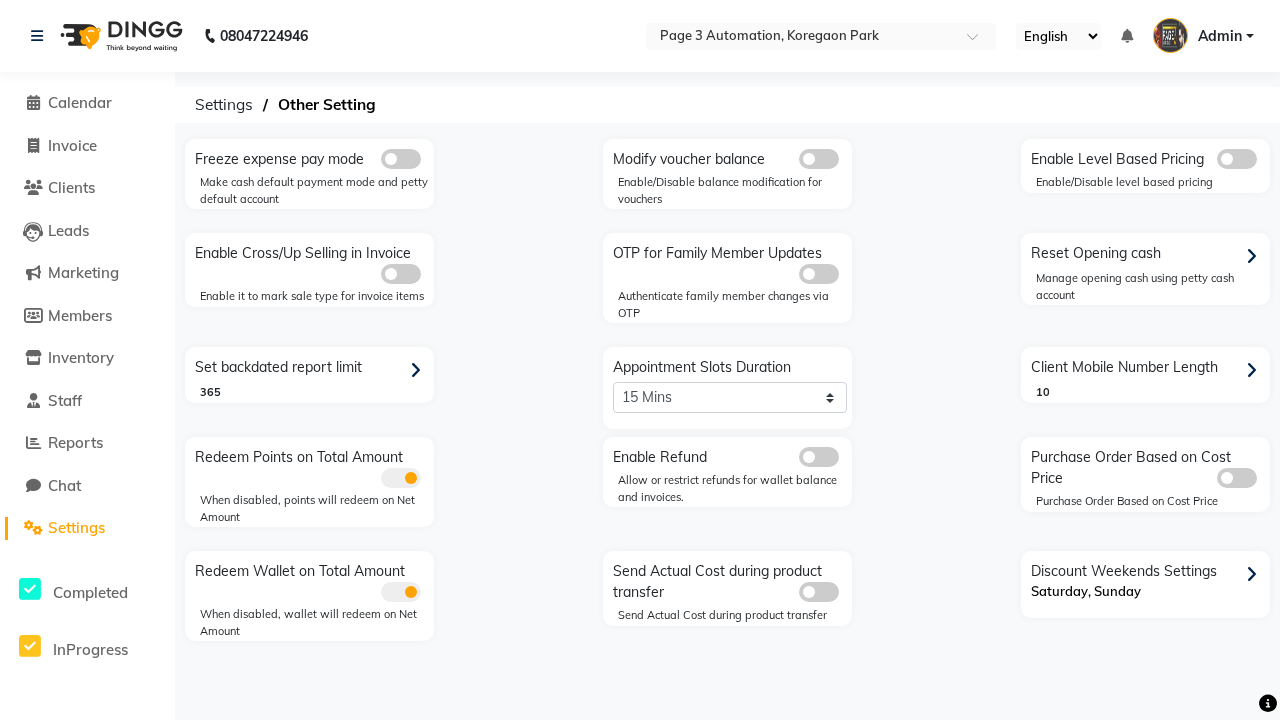 click 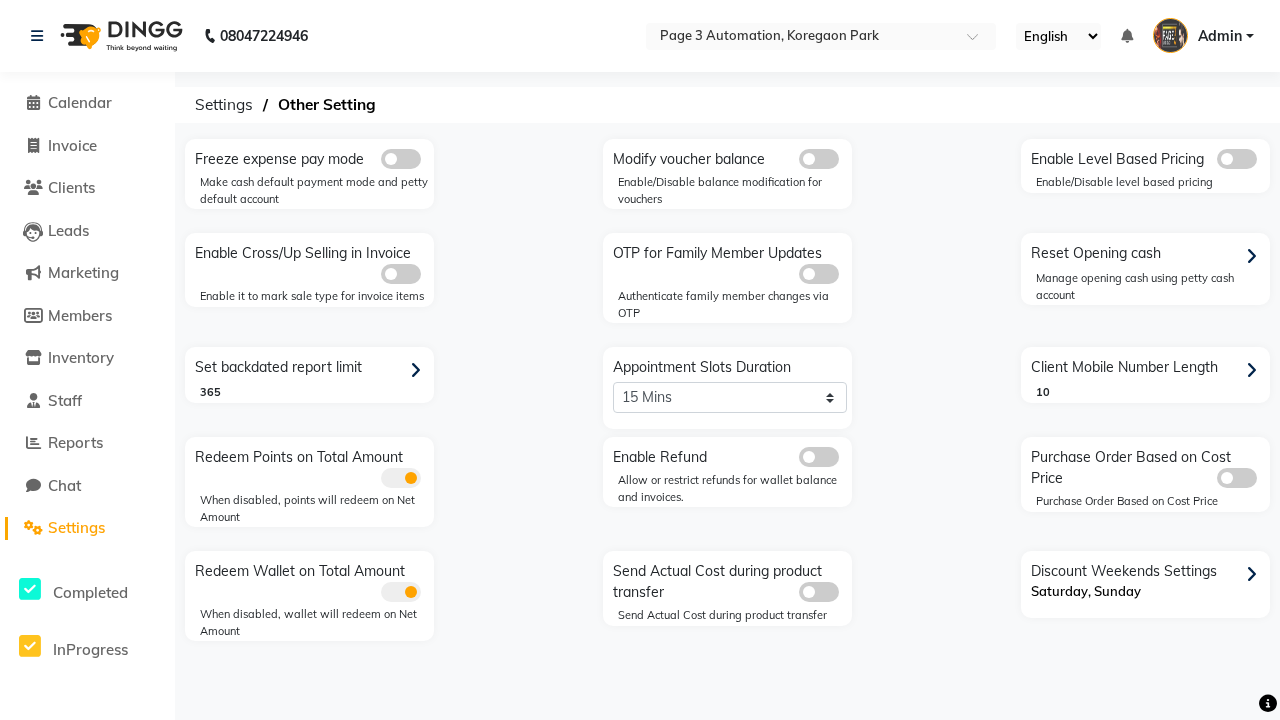 click 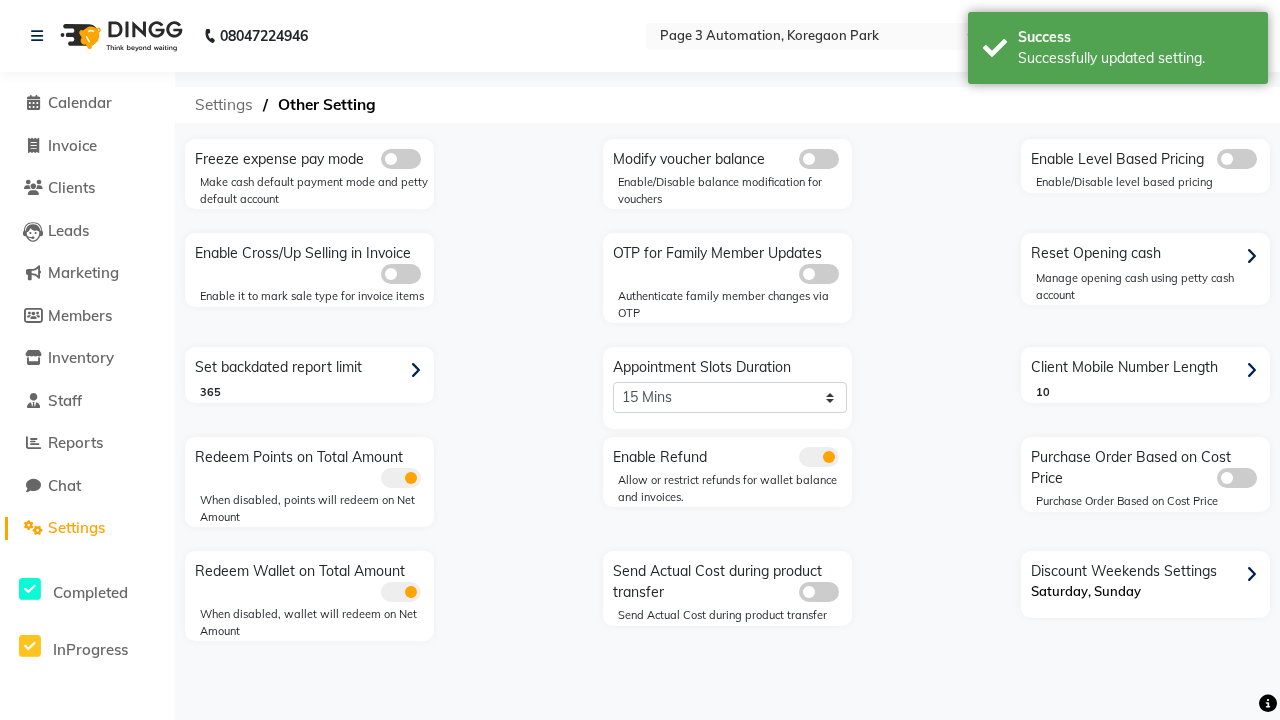 click on "Settings" 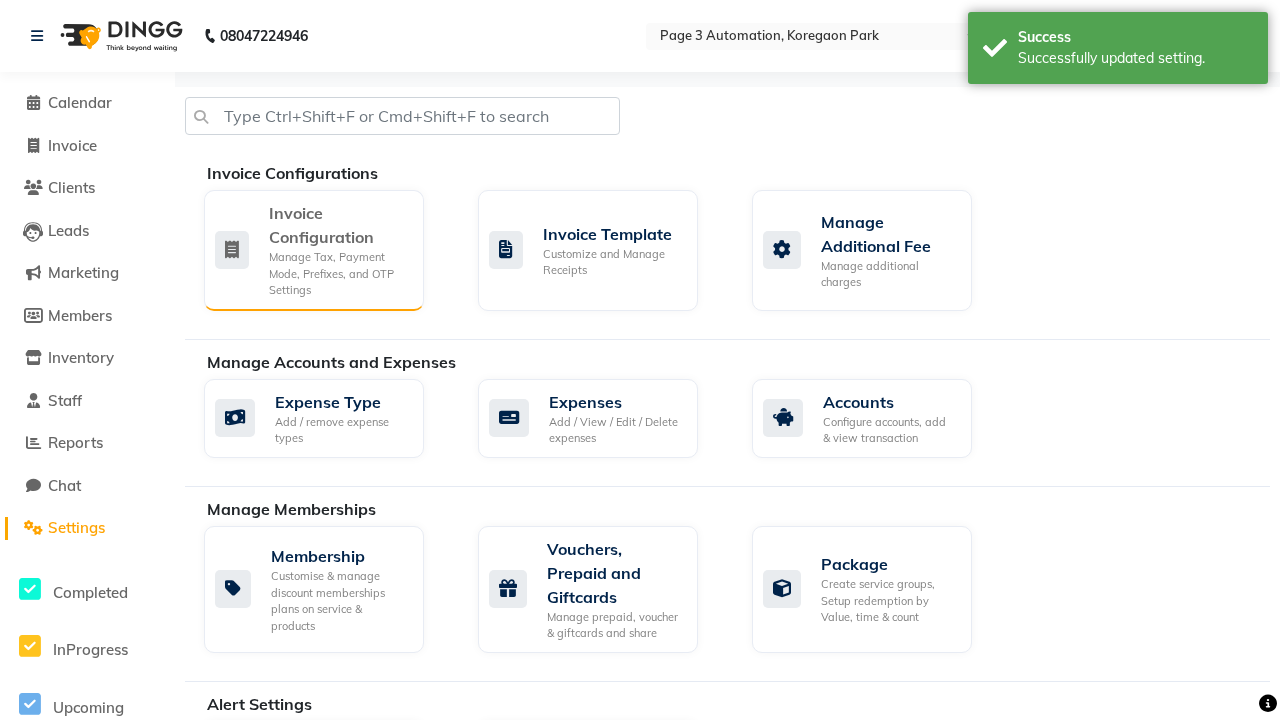 click on "Manage Tax, Payment Mode, Prefixes, and OTP Settings" 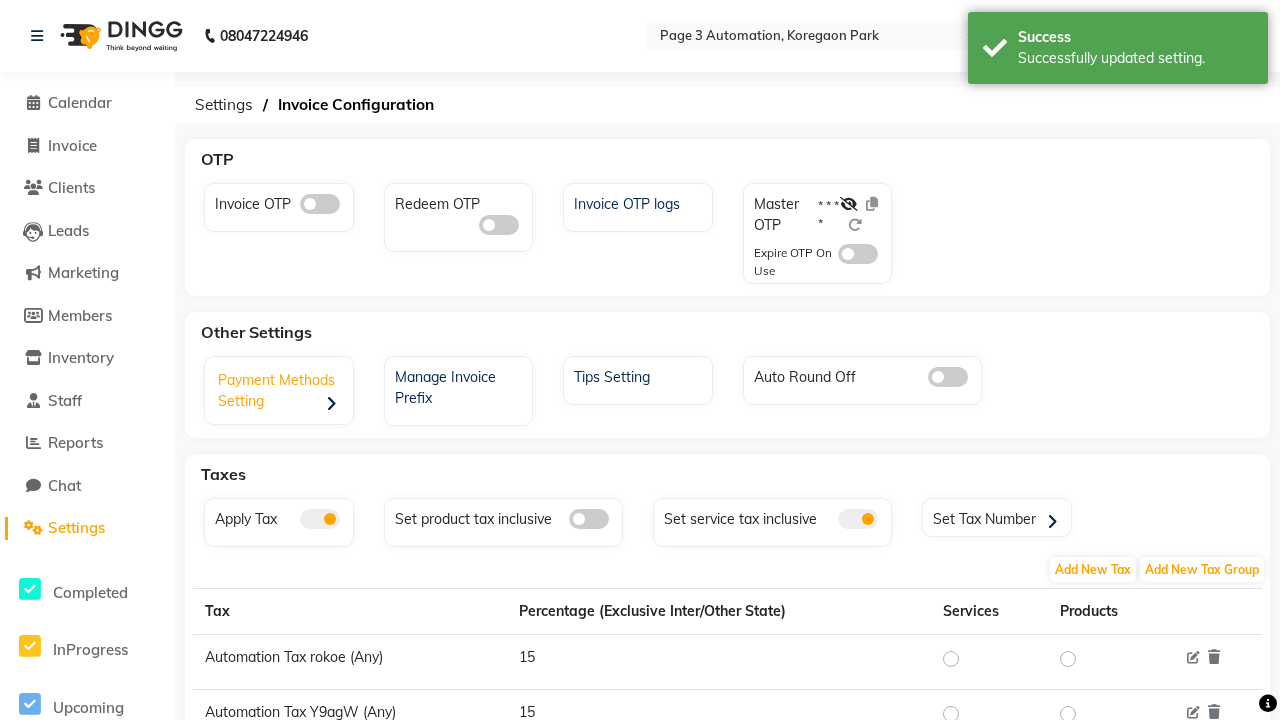 click on "Payment Methods Setting" 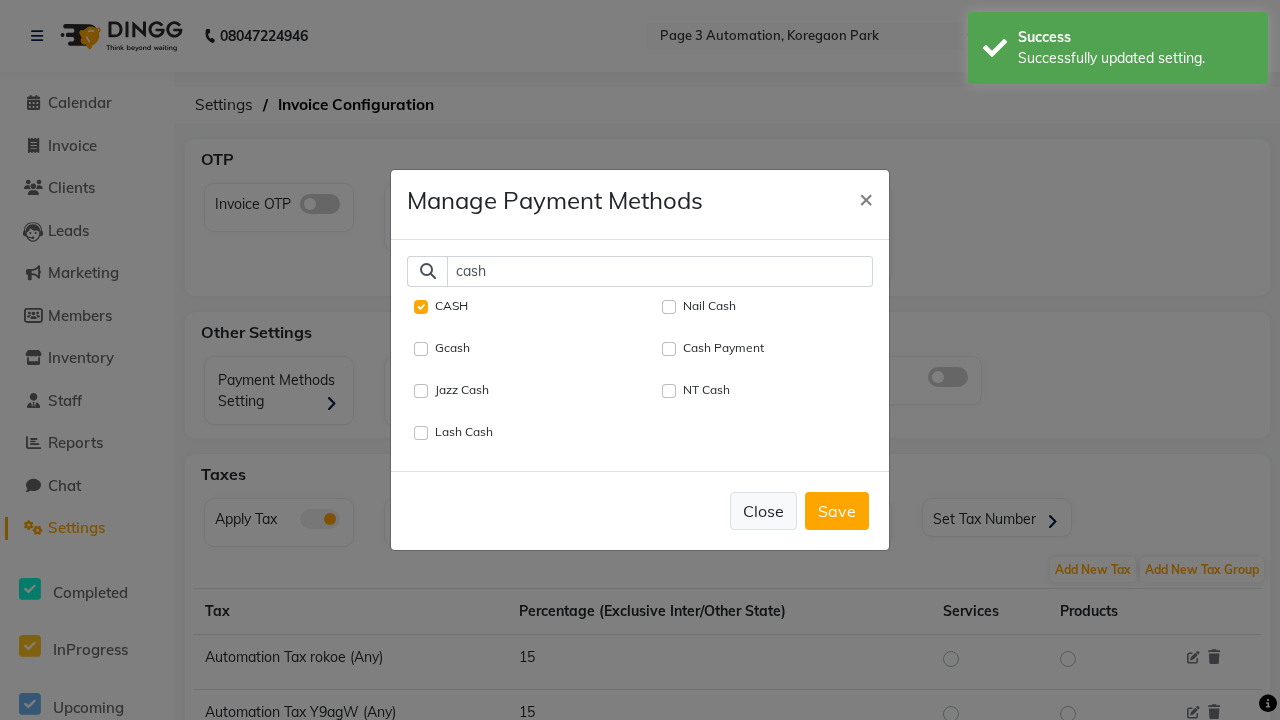 type on "cash" 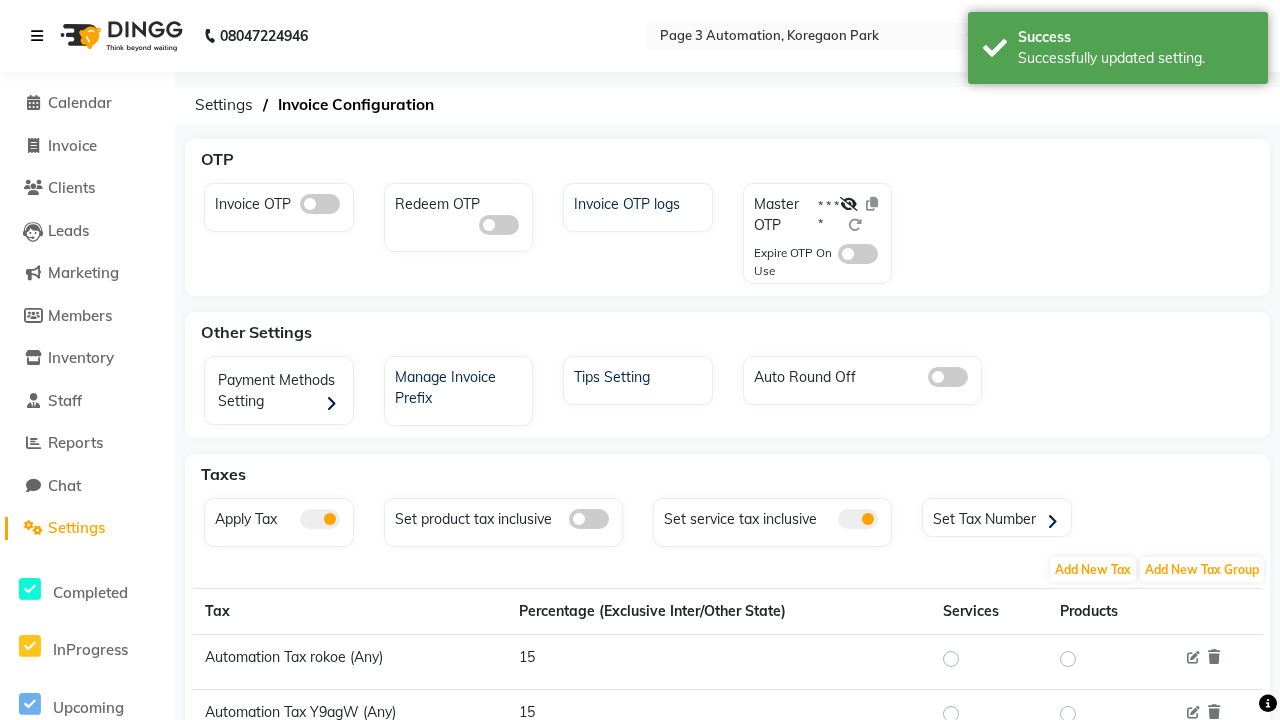 click at bounding box center (37, 36) 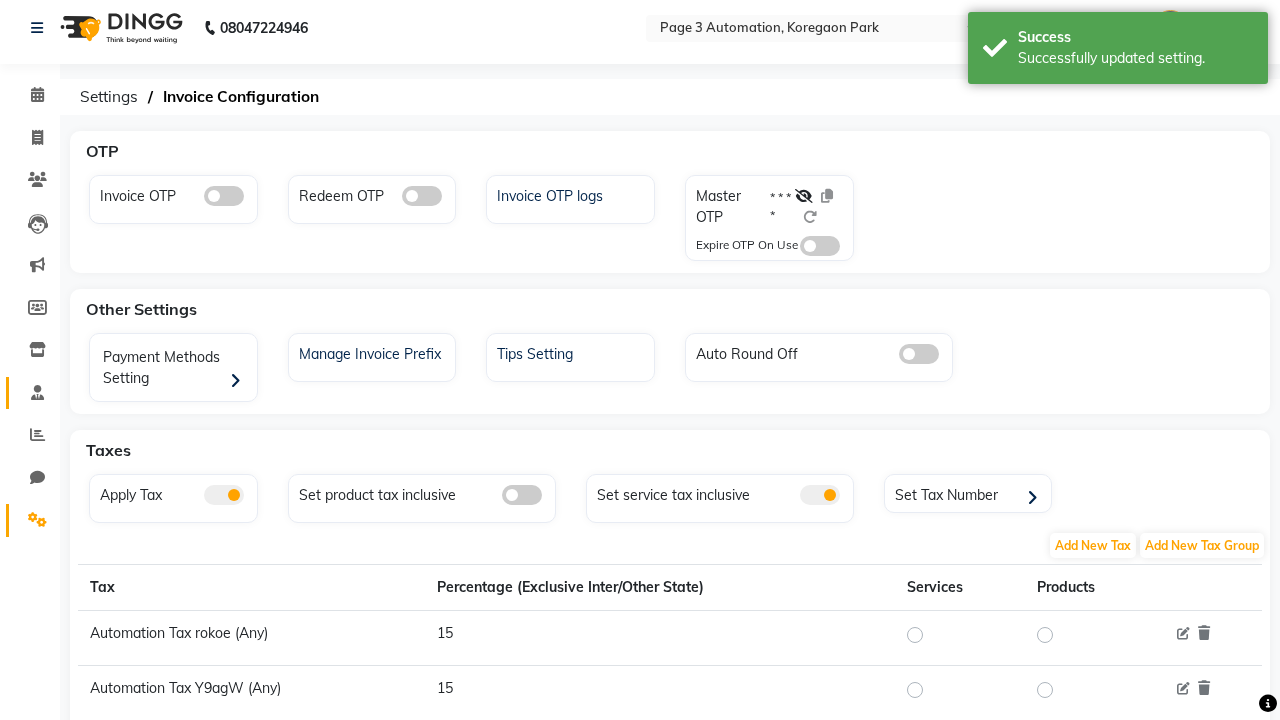 click 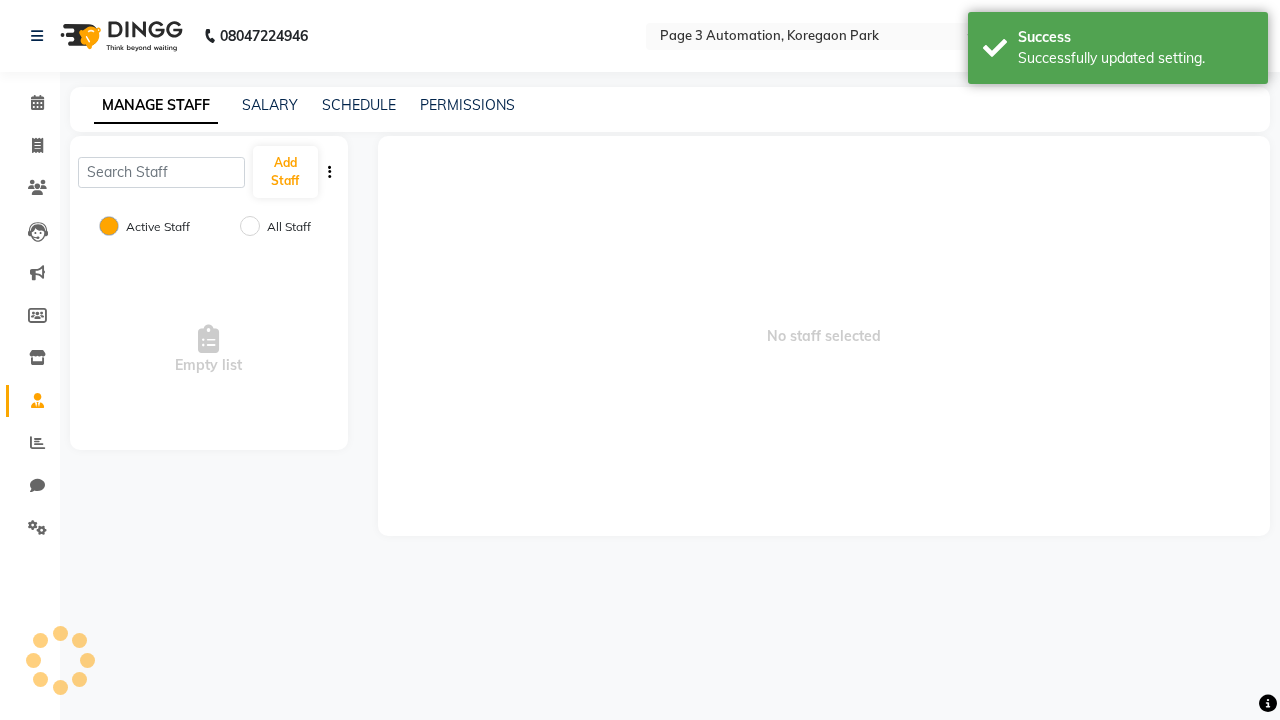 scroll, scrollTop: 0, scrollLeft: 0, axis: both 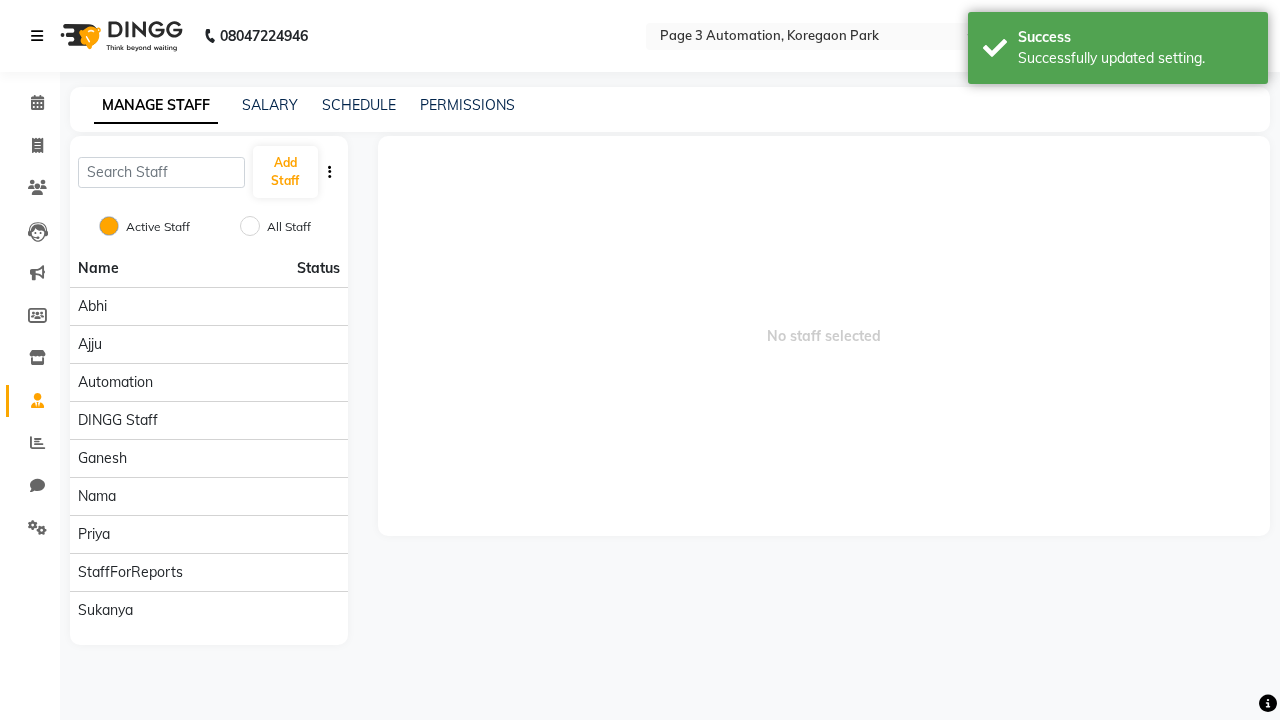 click at bounding box center [37, 36] 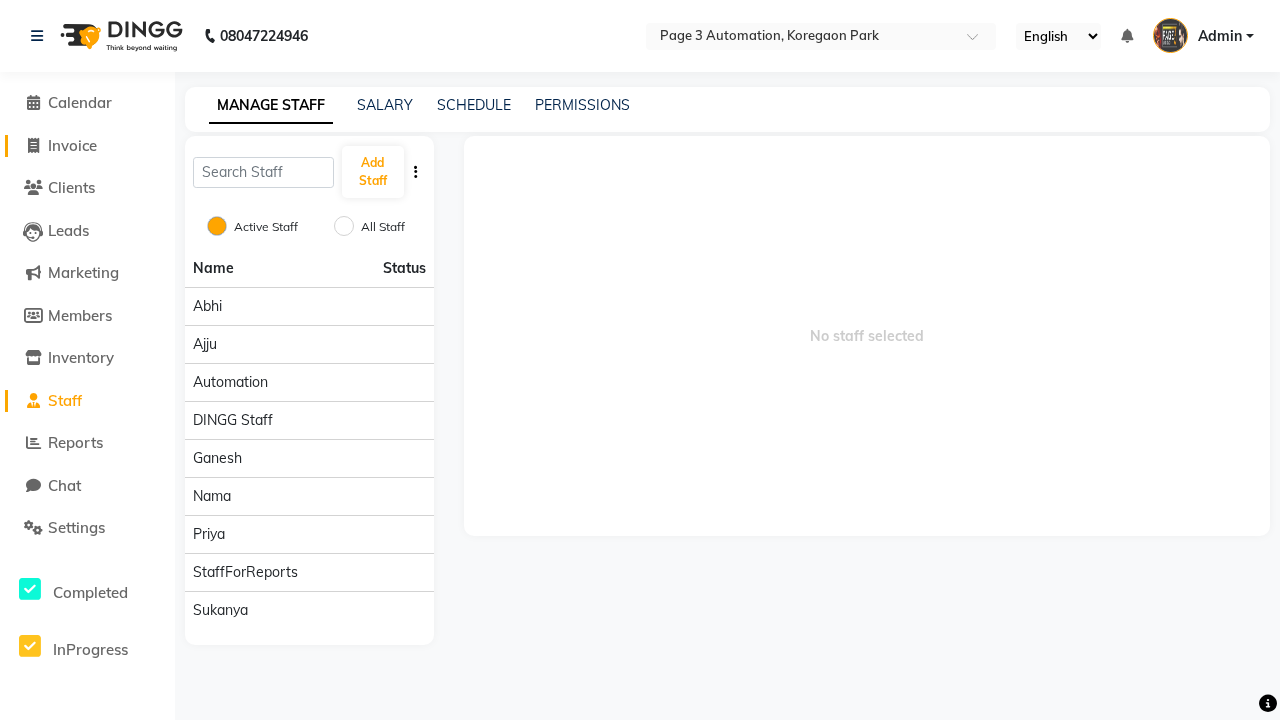 click on "Invoice" 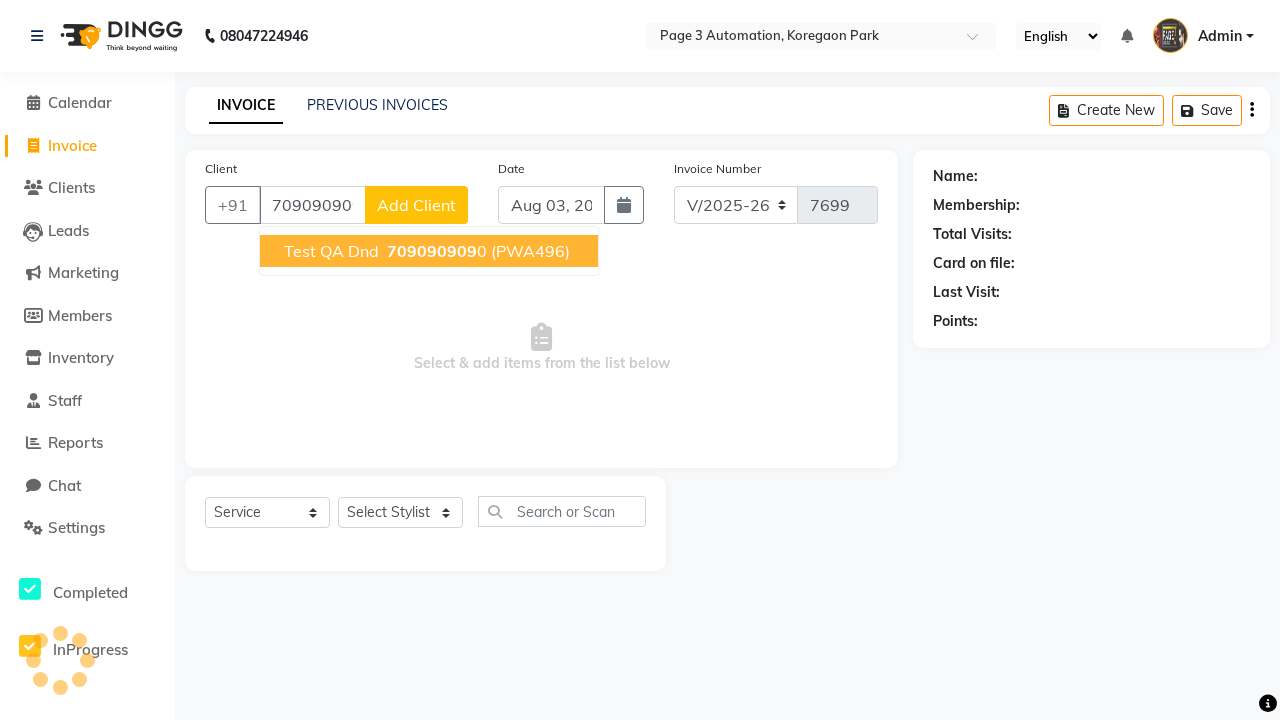click on "709090909" at bounding box center (432, 251) 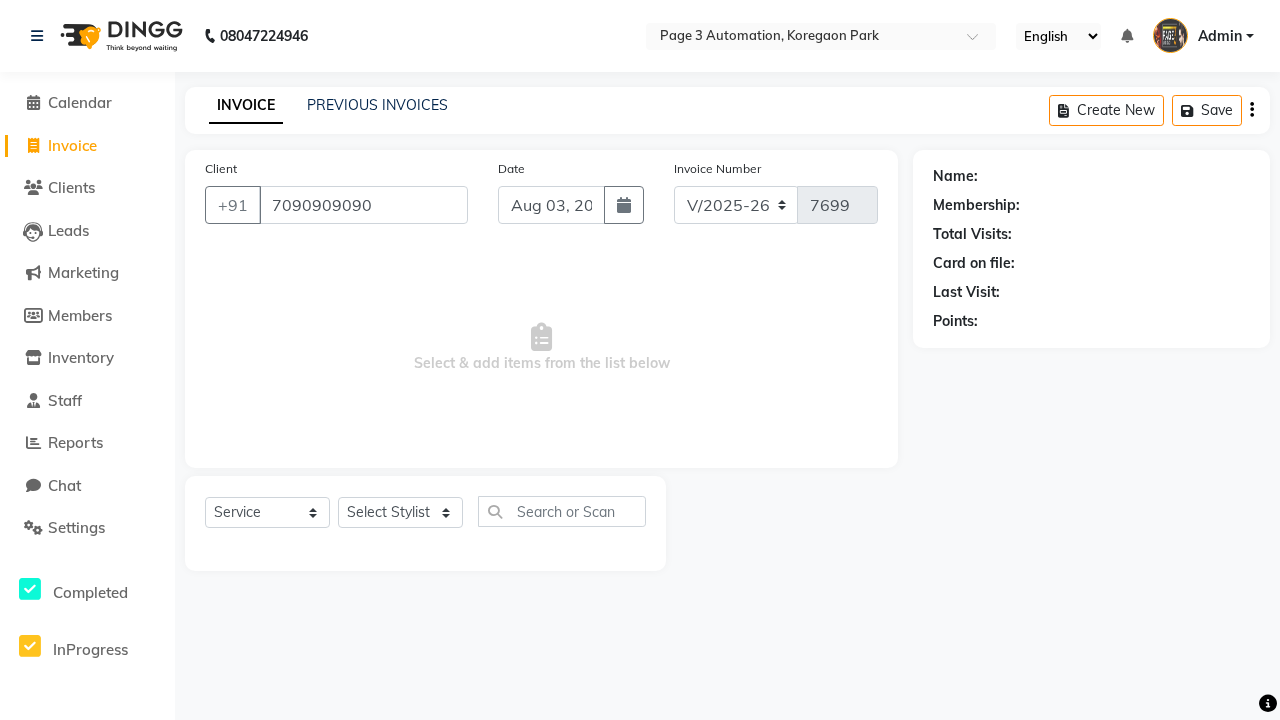 type on "7090909090" 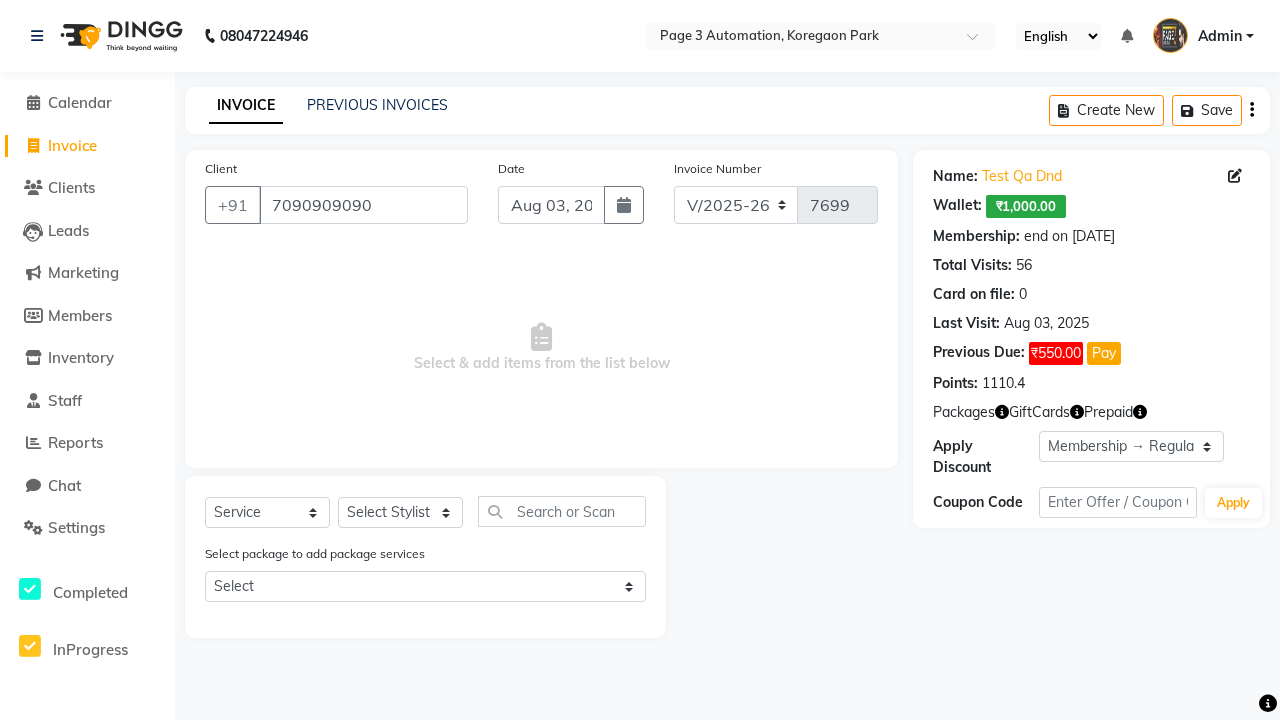 select on "0:" 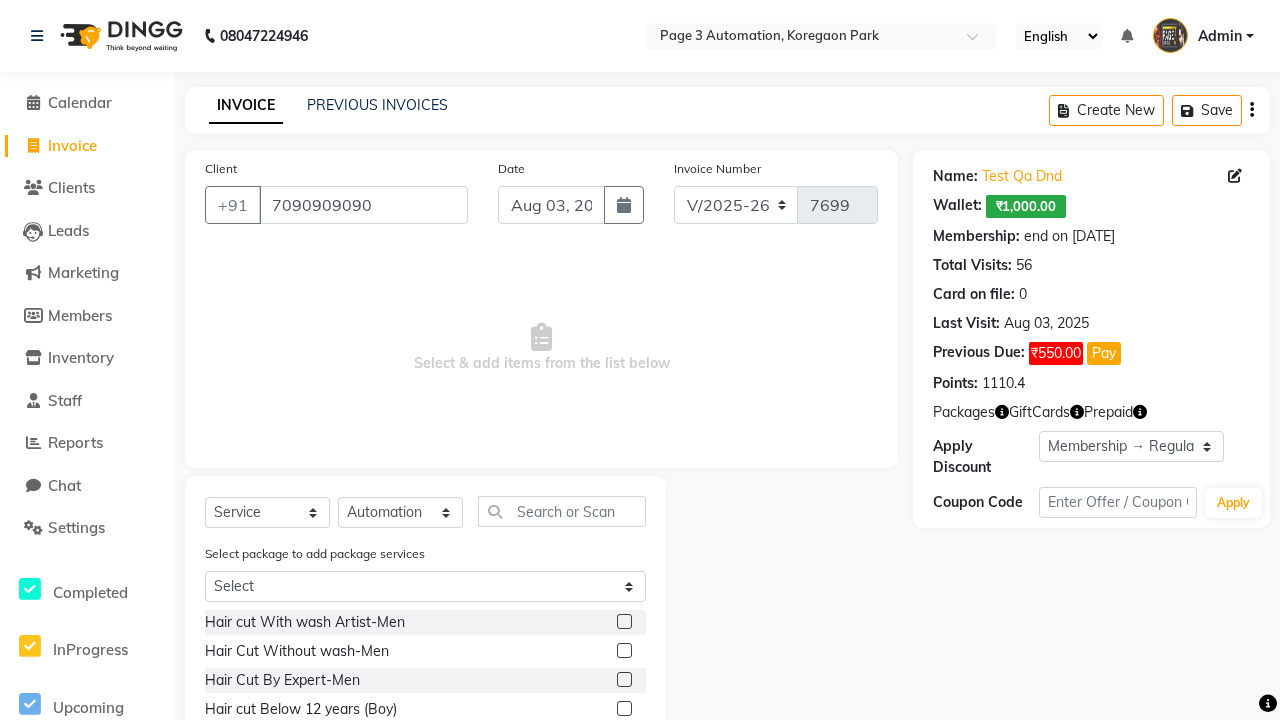 click 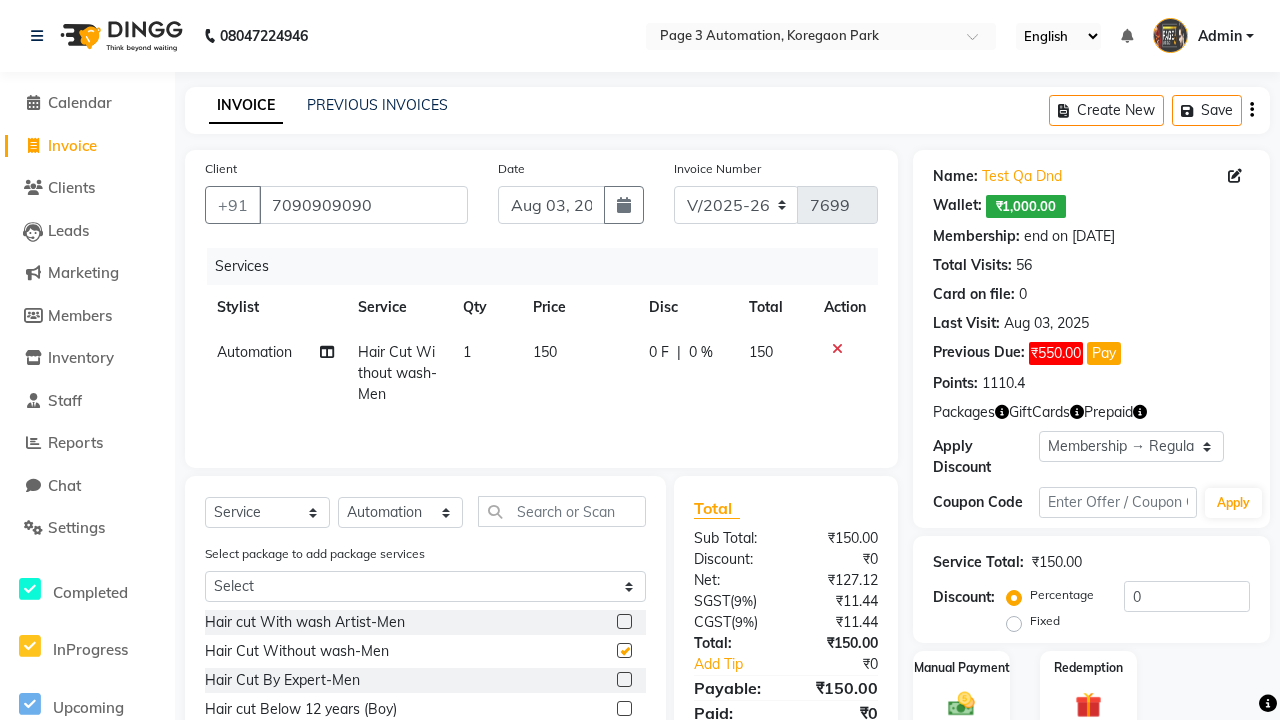 checkbox on "false" 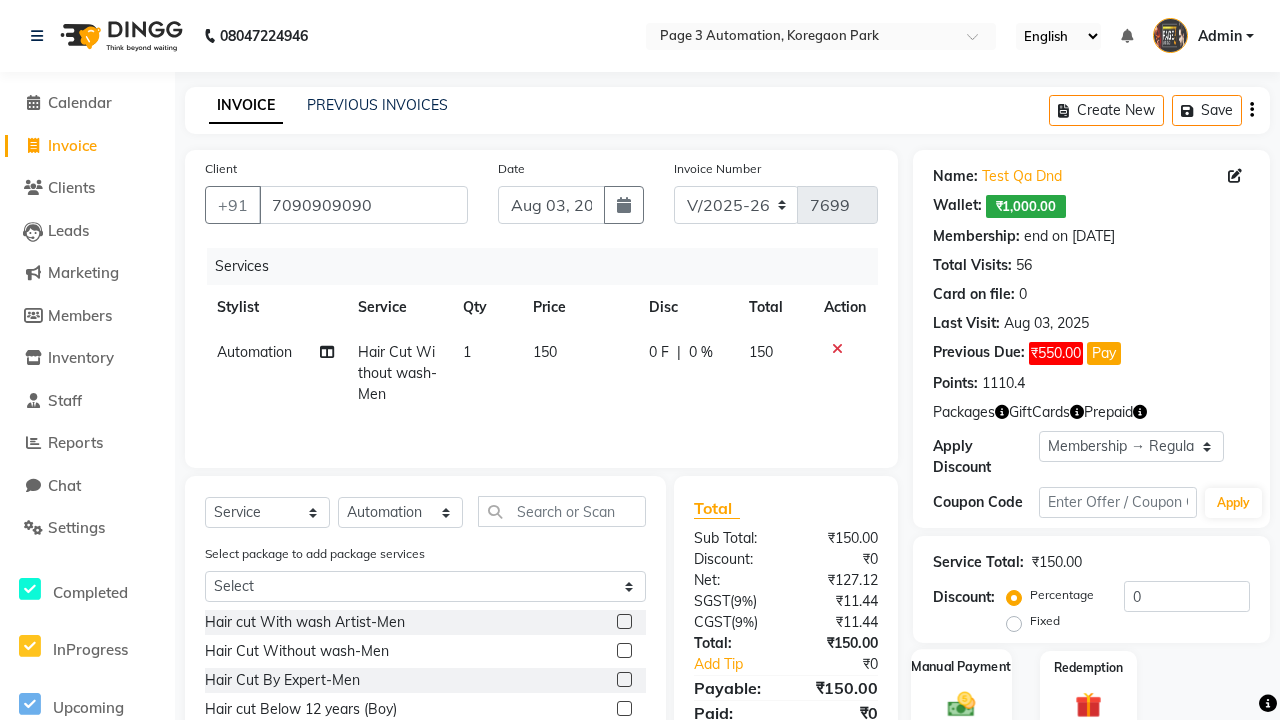 click 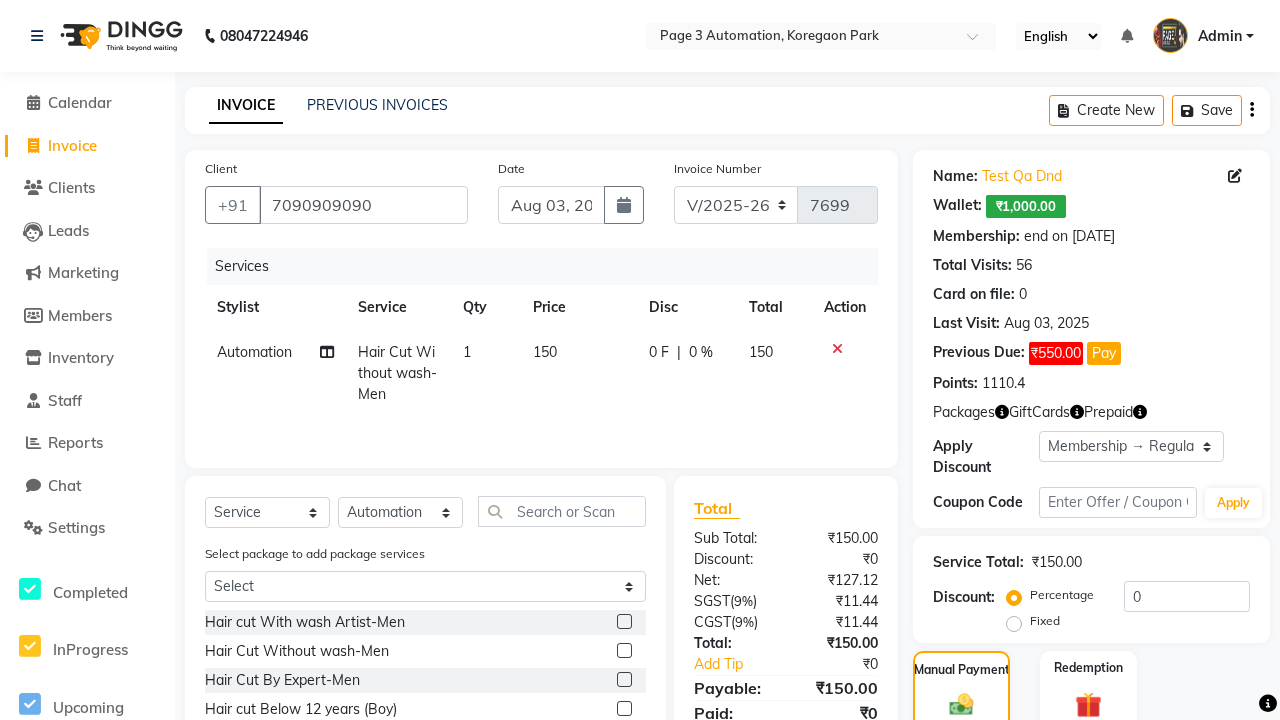 click on "CASH" 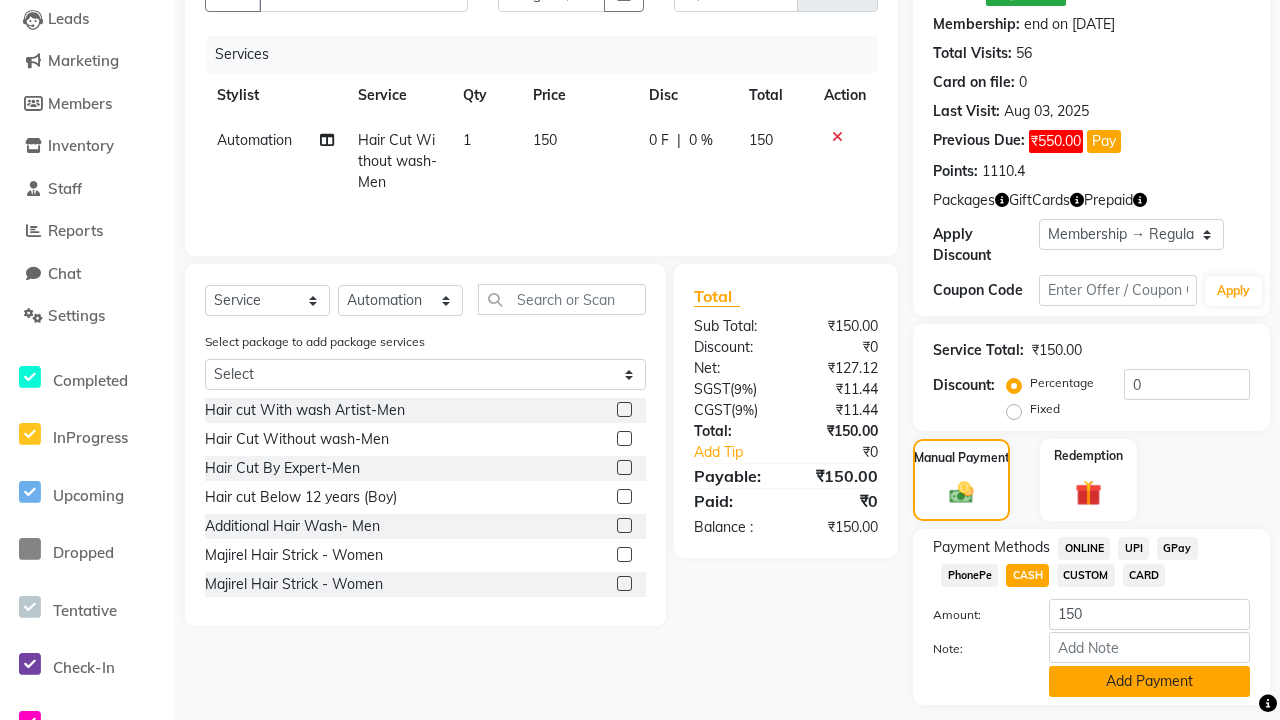 click on "Add Payment" 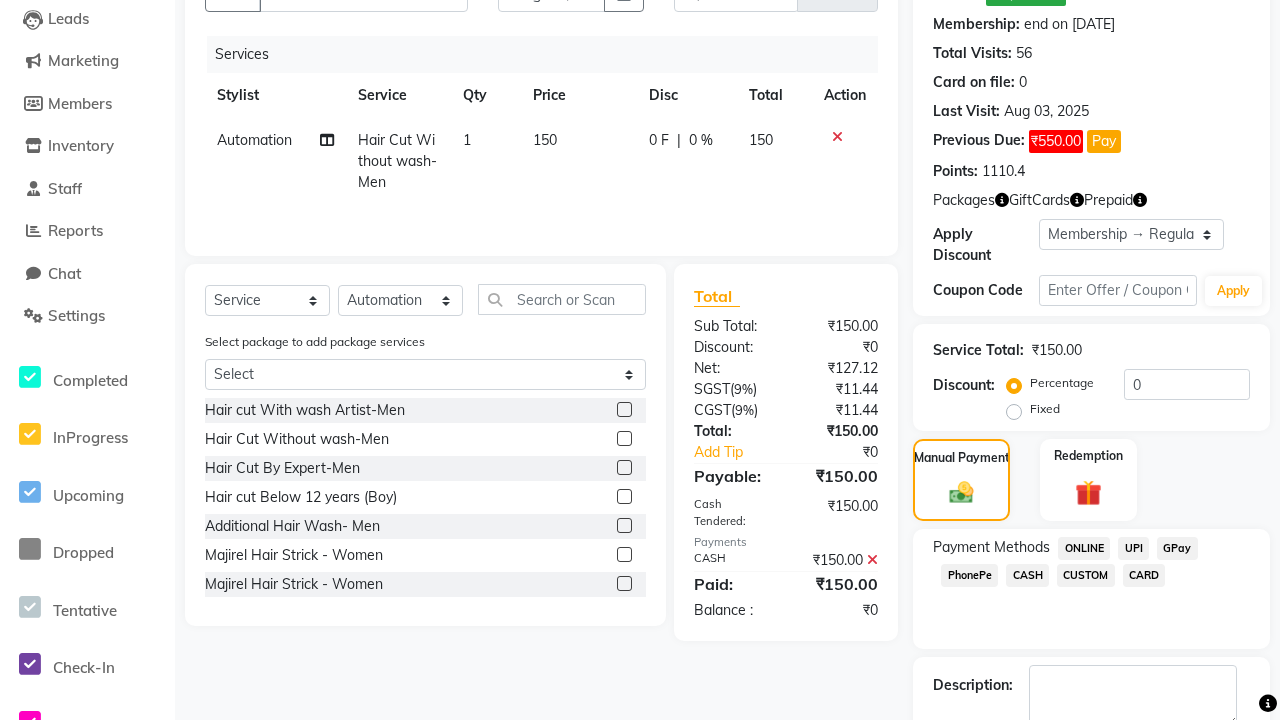 scroll, scrollTop: 325, scrollLeft: 0, axis: vertical 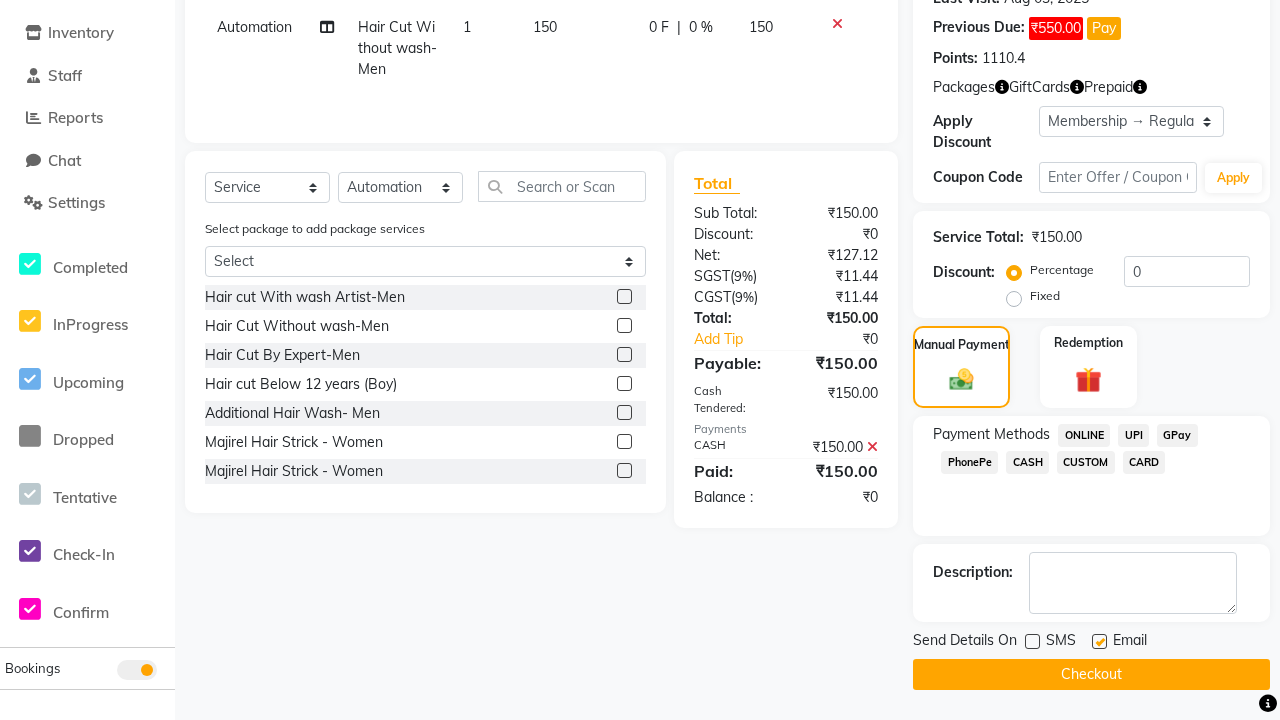 click 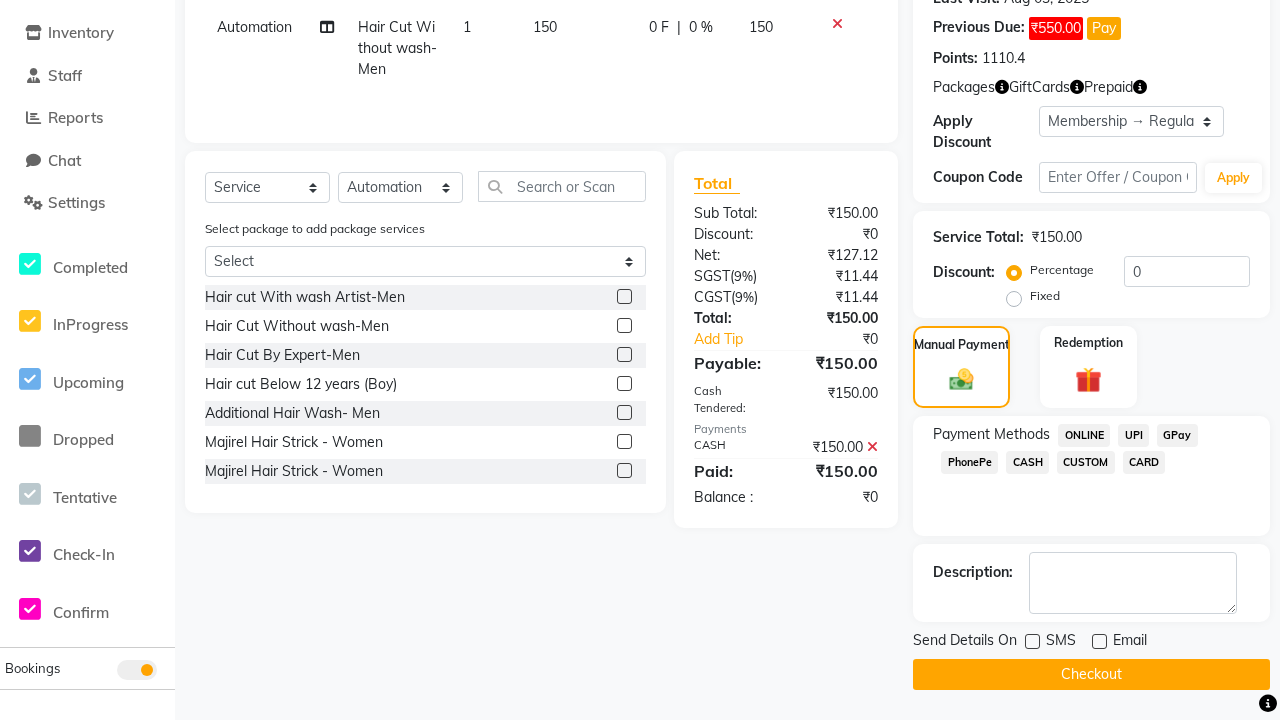 click on "Checkout" 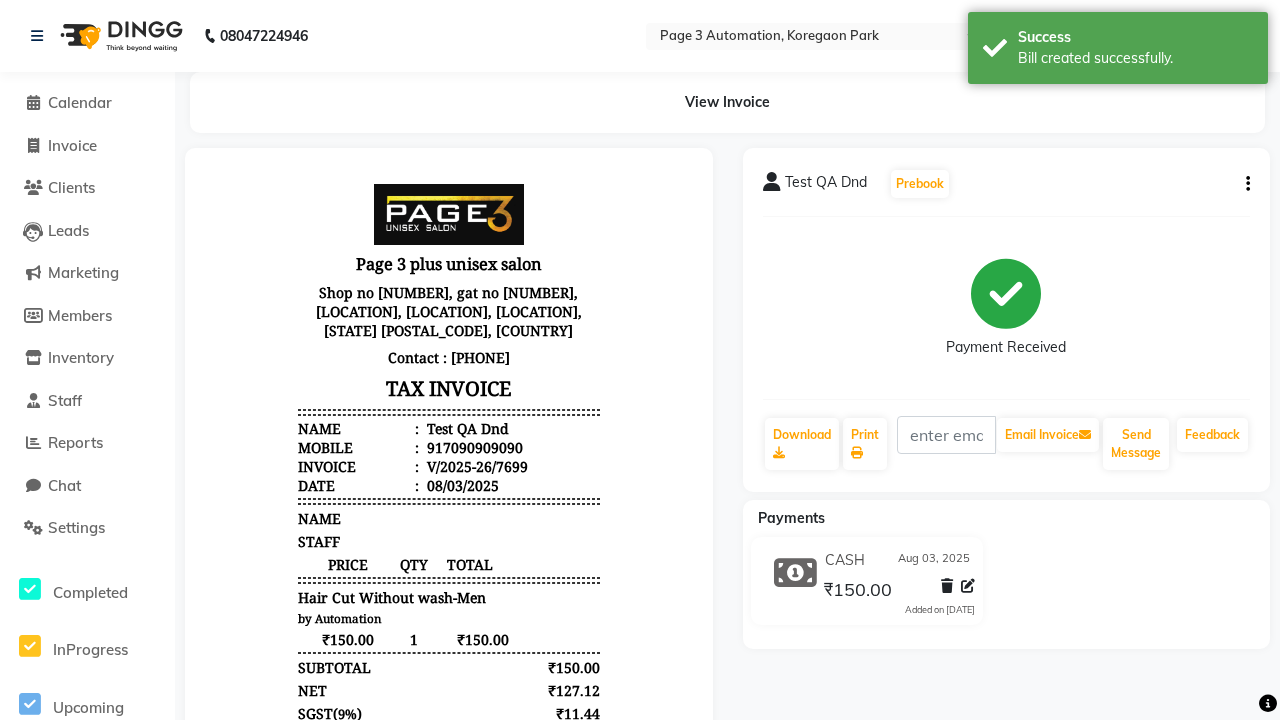 scroll, scrollTop: 0, scrollLeft: 0, axis: both 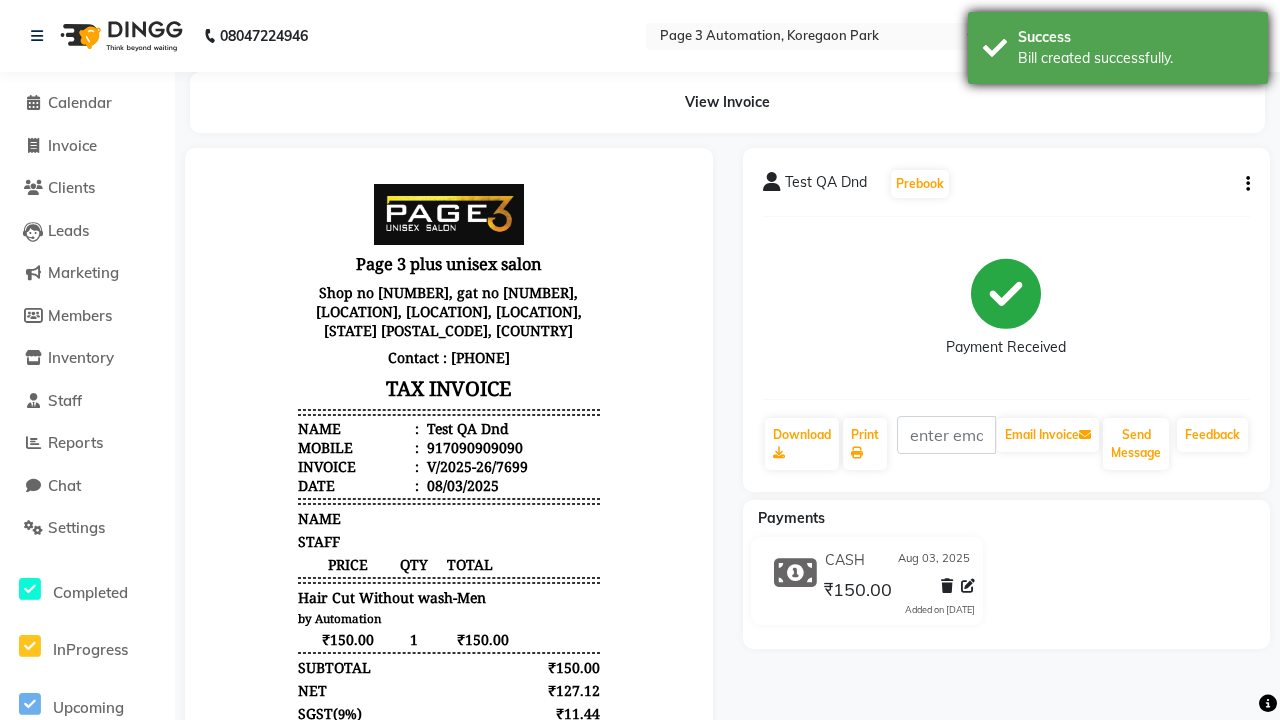 click on "Bill created successfully." at bounding box center (1135, 58) 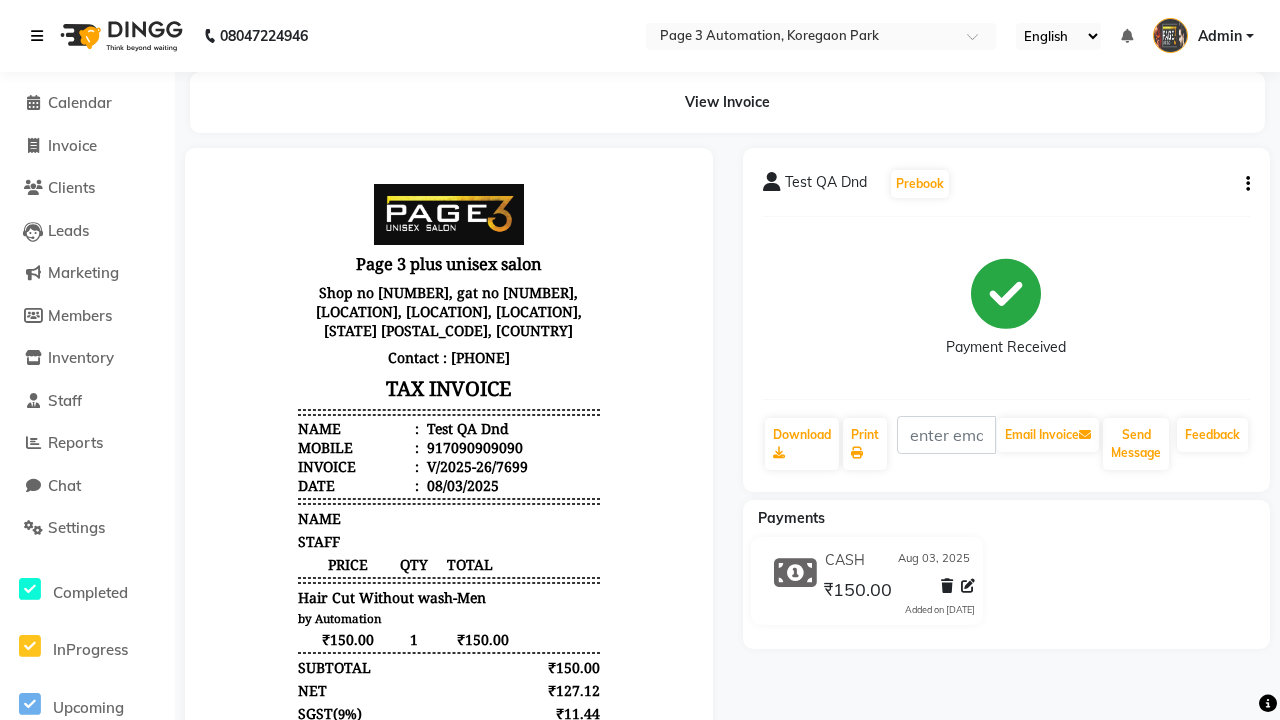 click at bounding box center [37, 36] 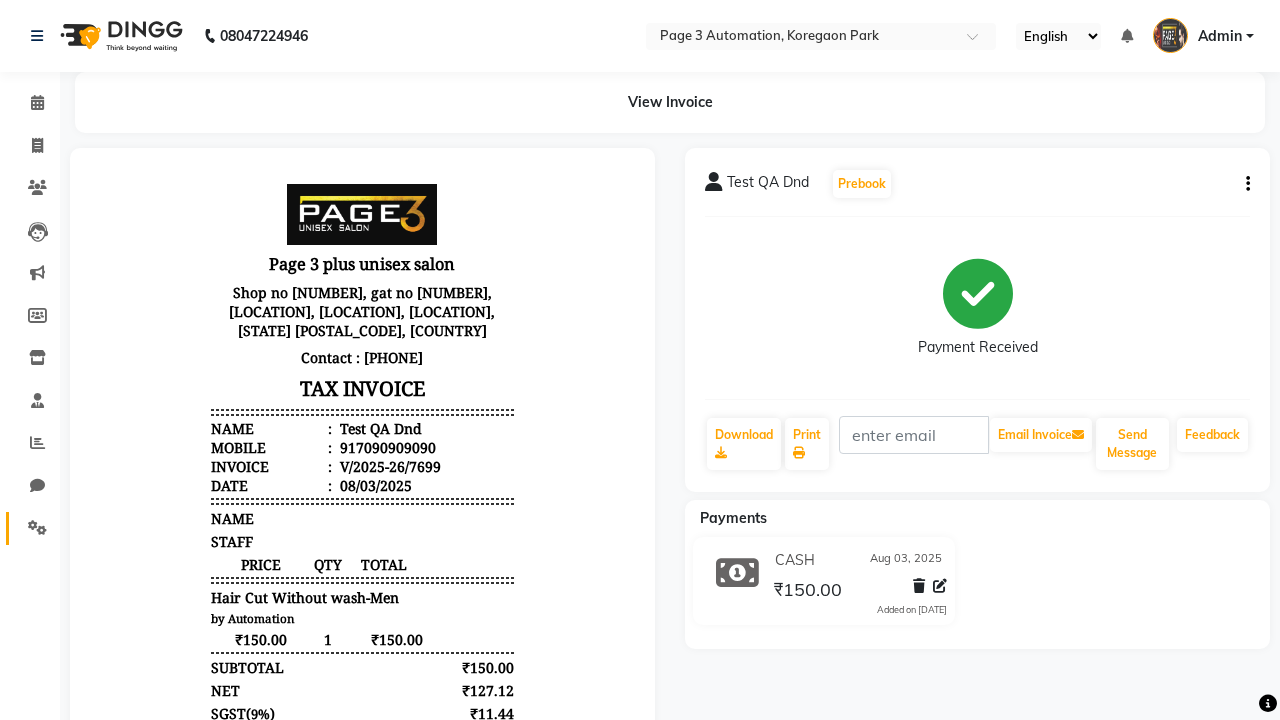 click 